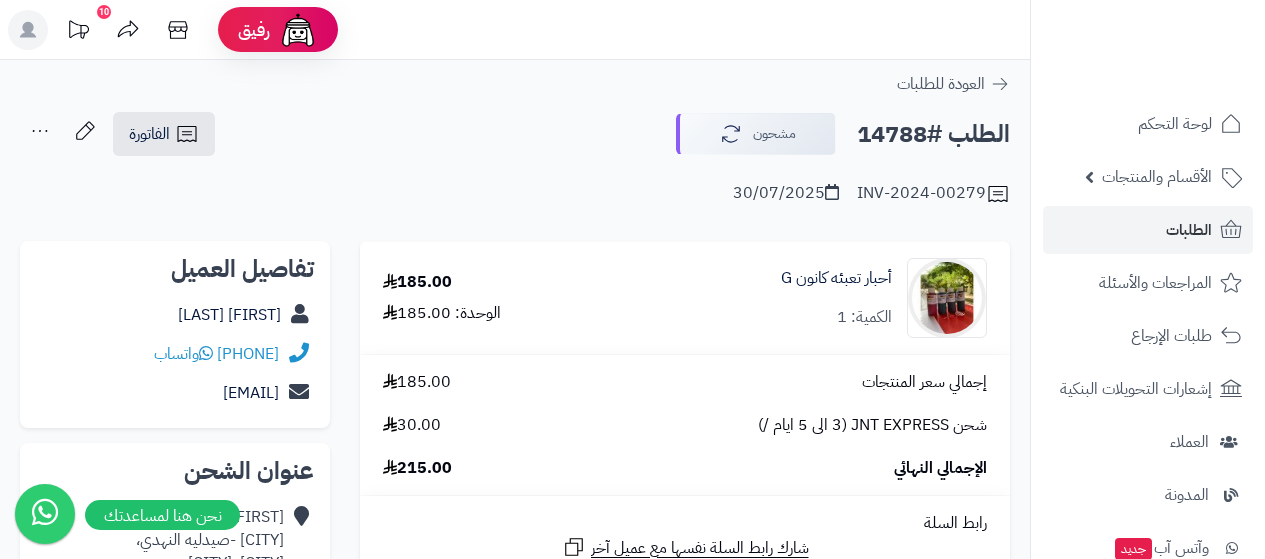 click on "الطلبات" at bounding box center [1148, 230] 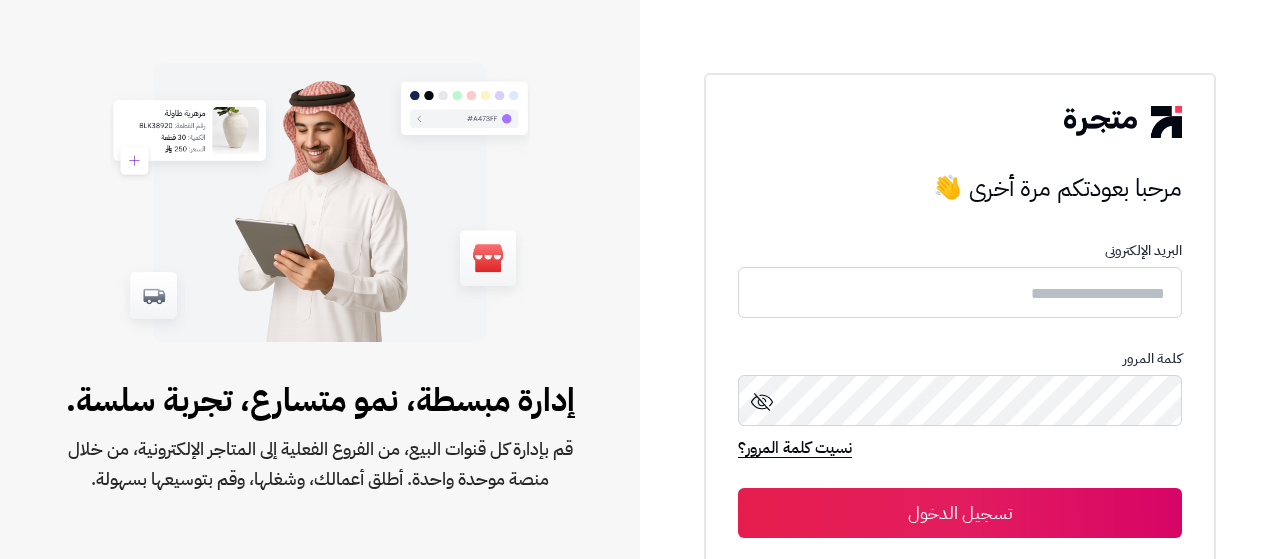 scroll, scrollTop: 0, scrollLeft: 0, axis: both 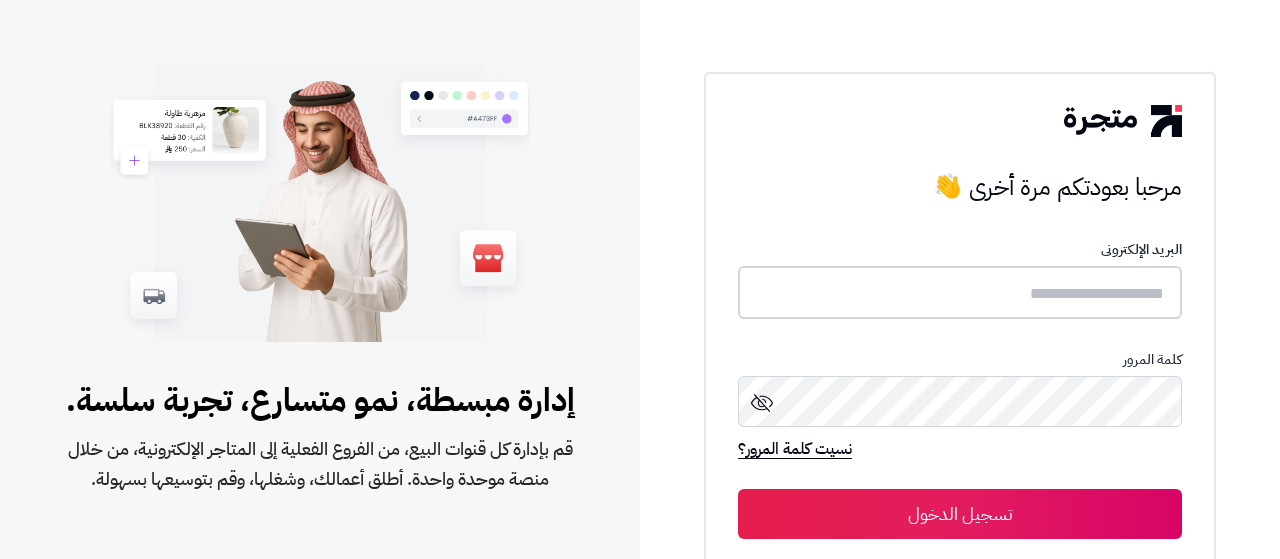 type on "**********" 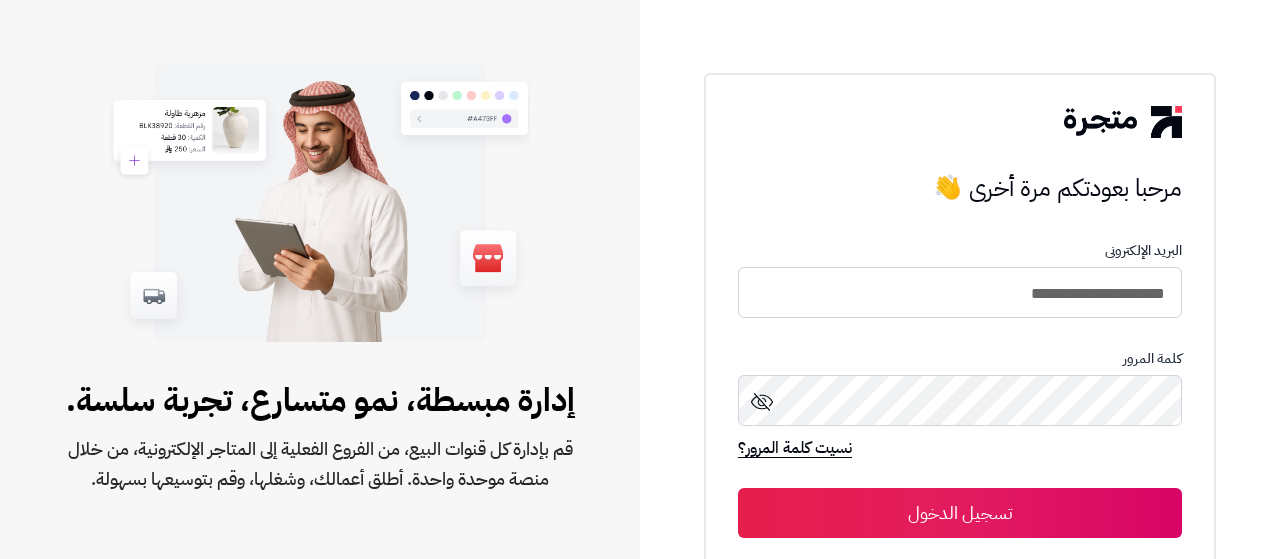 click on "تسجيل الدخول" at bounding box center [960, 513] 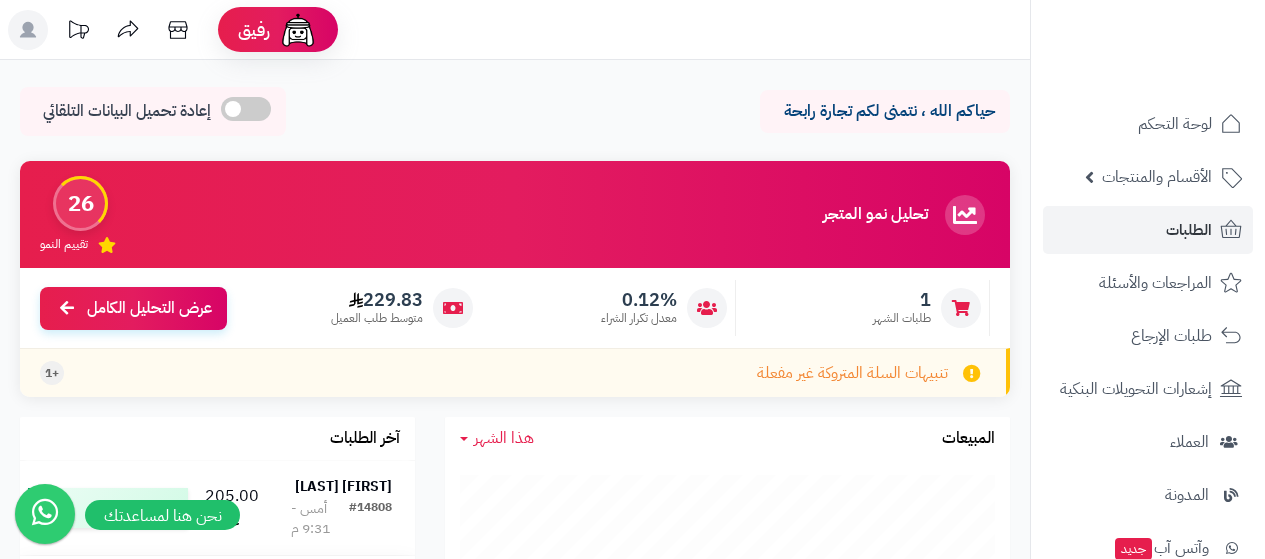 scroll, scrollTop: 0, scrollLeft: 0, axis: both 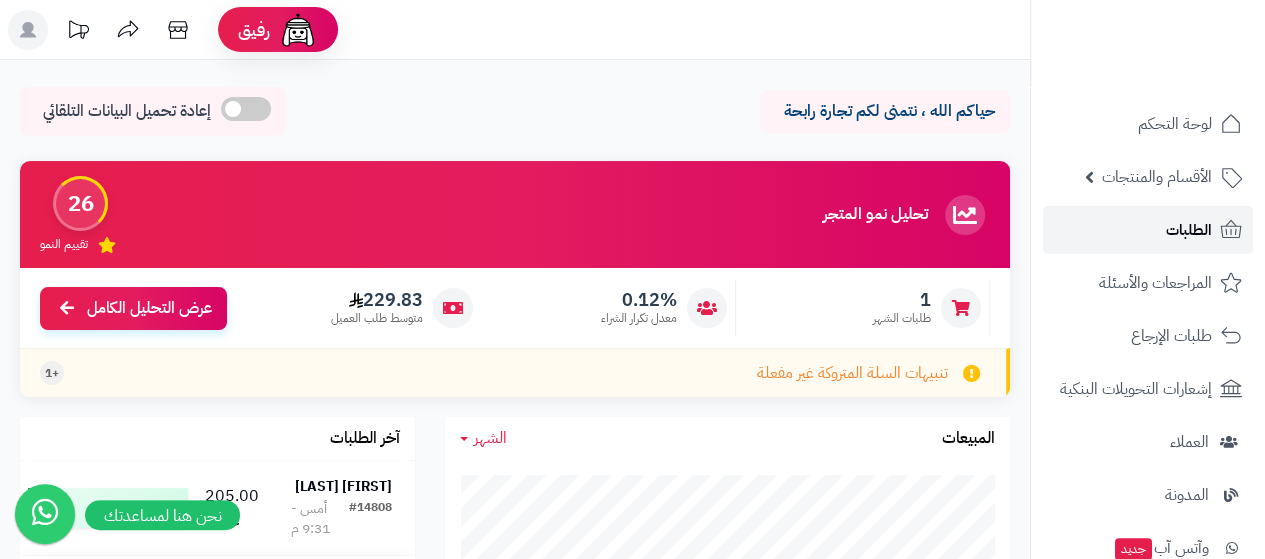 click on "الطلبات" at bounding box center [1148, 230] 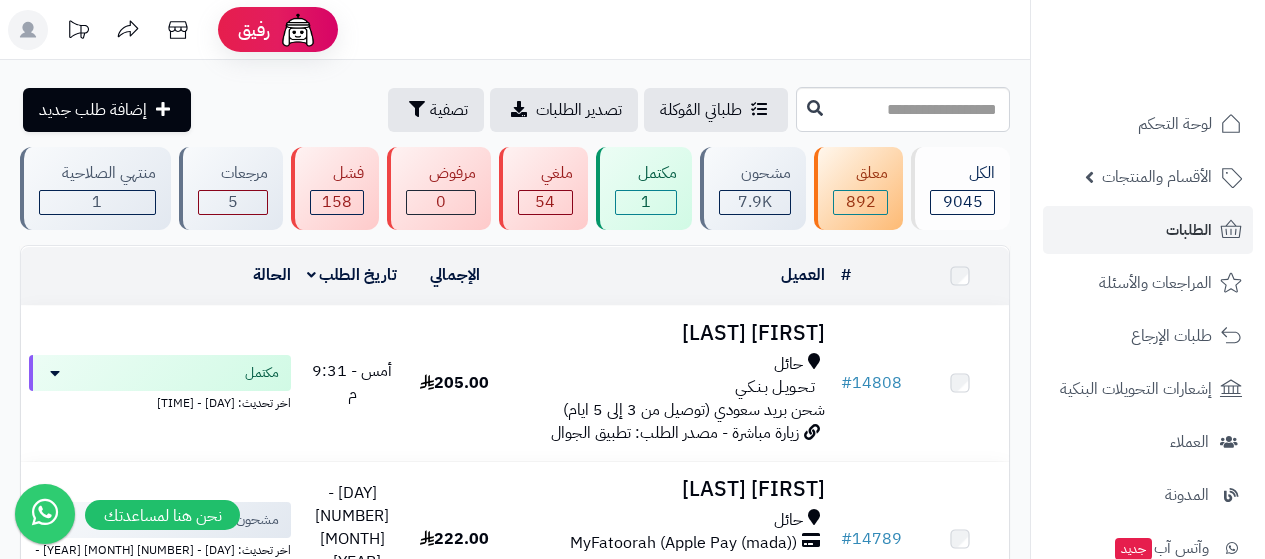 scroll, scrollTop: 0, scrollLeft: 0, axis: both 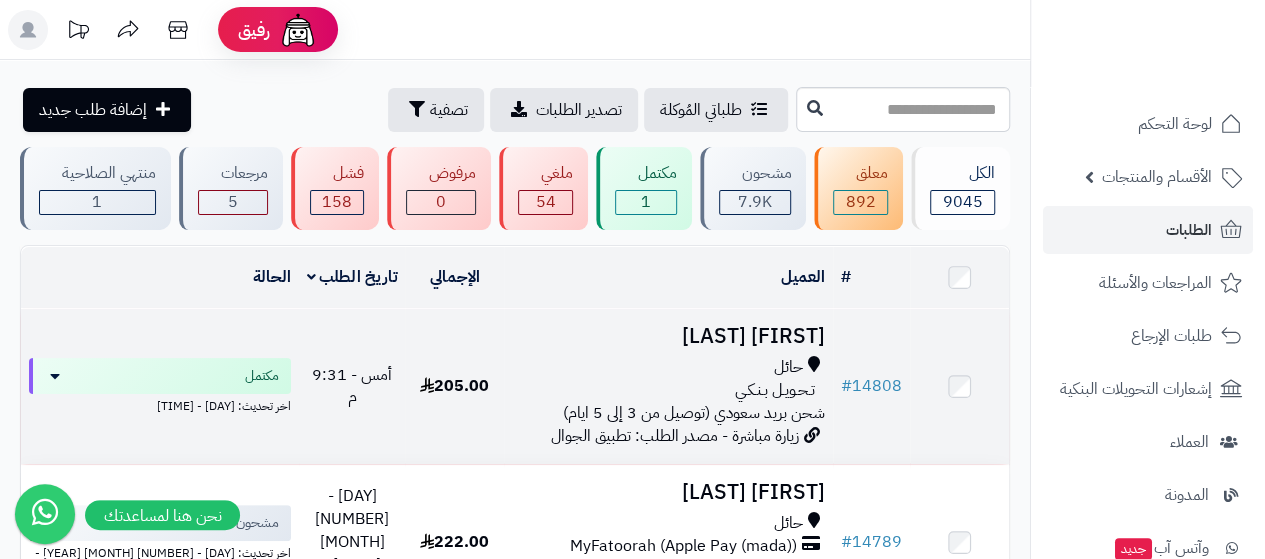click on "[FIRST] [LAST]" at bounding box center [668, 336] 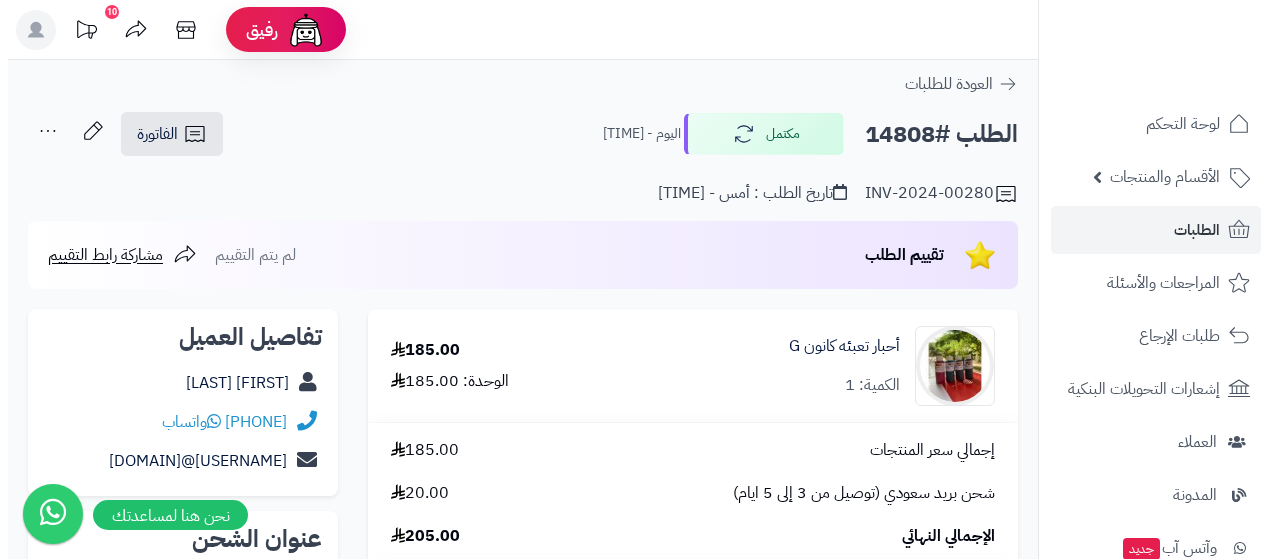 scroll, scrollTop: 0, scrollLeft: 0, axis: both 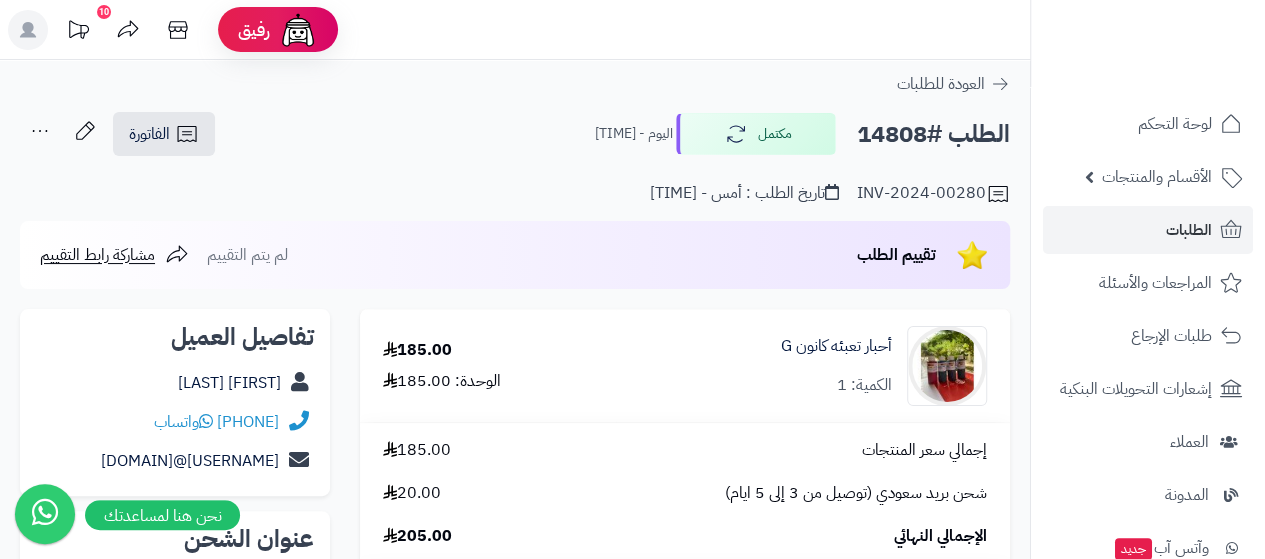 click on "[FIRST]   [LAST]" at bounding box center (175, 383) 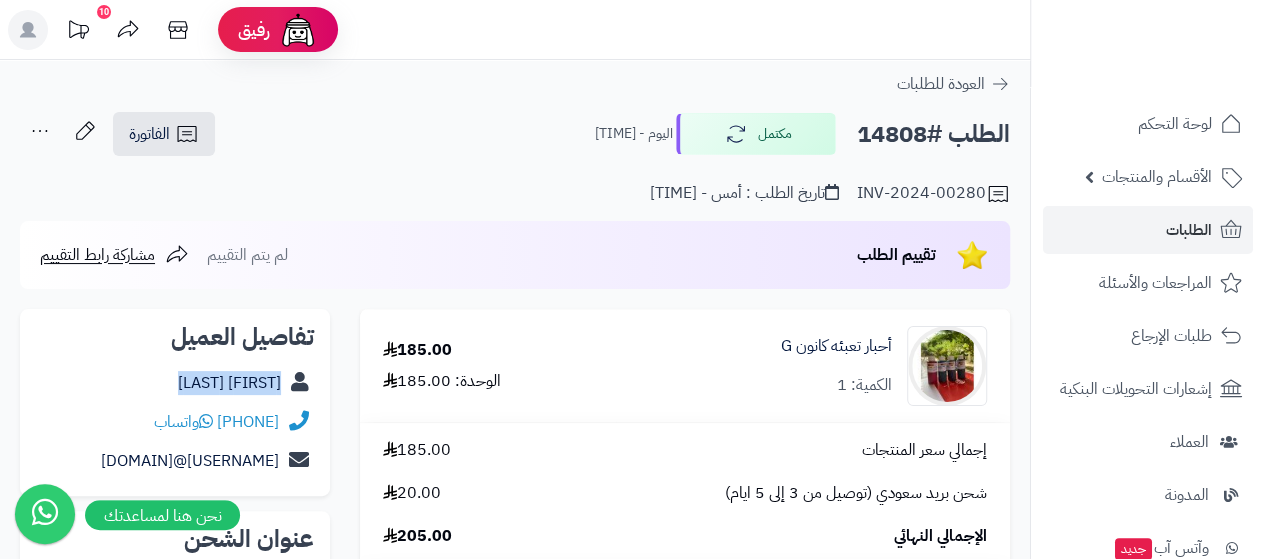 click on "[FIRST]   [LAST]" at bounding box center (175, 383) 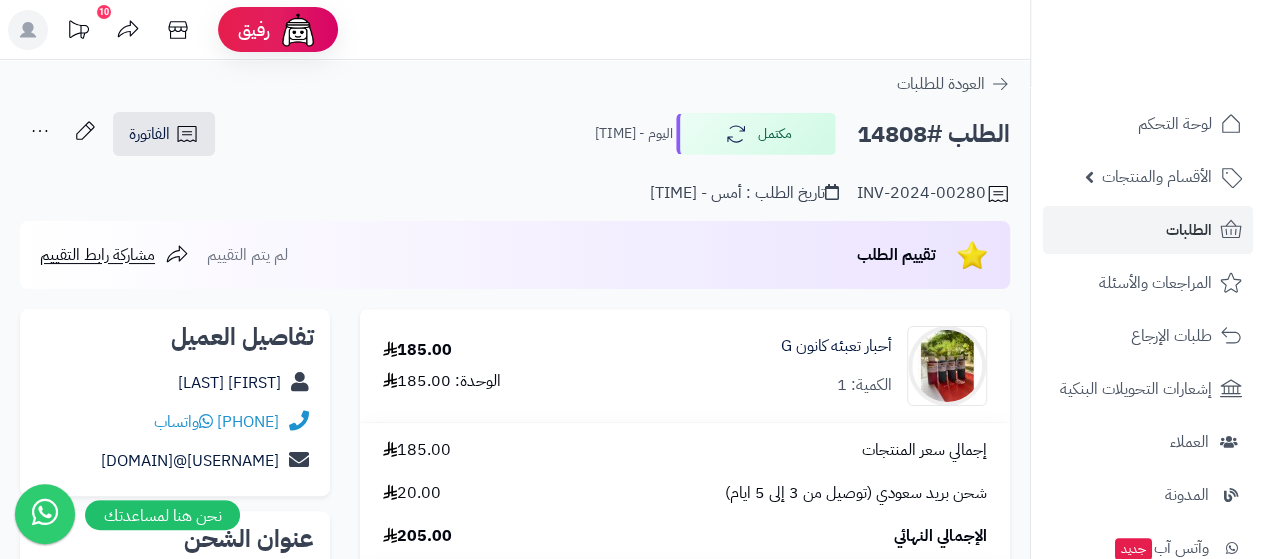 click on "الطلب #14808" at bounding box center [933, 134] 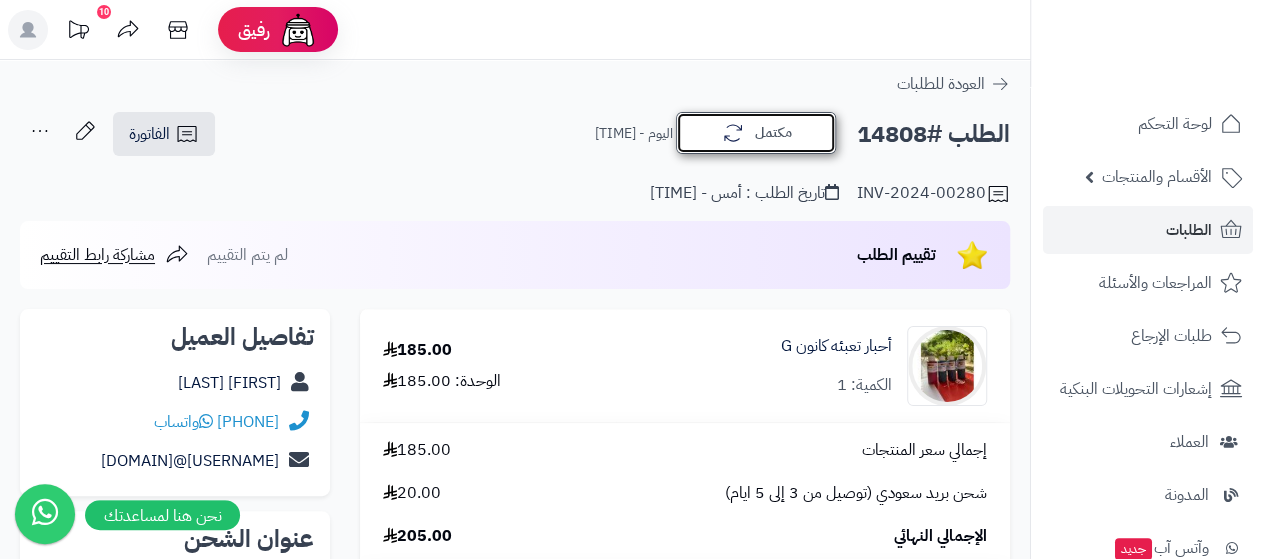 click on "مكتمل" at bounding box center [756, 133] 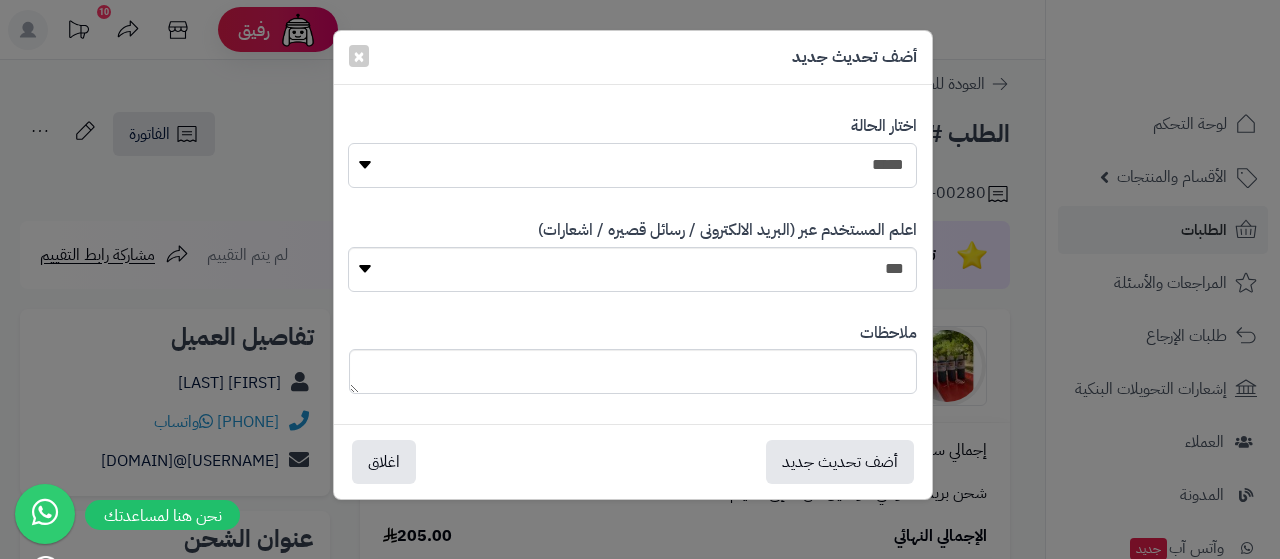 click on "**********" at bounding box center [632, 165] 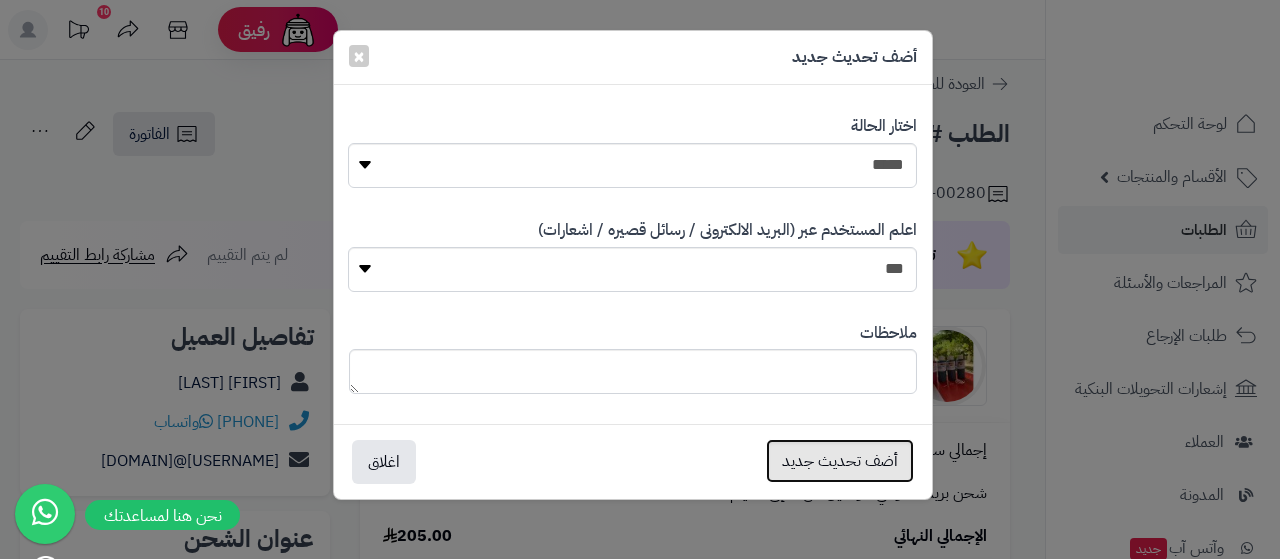 click on "أضف تحديث جديد" at bounding box center [840, 461] 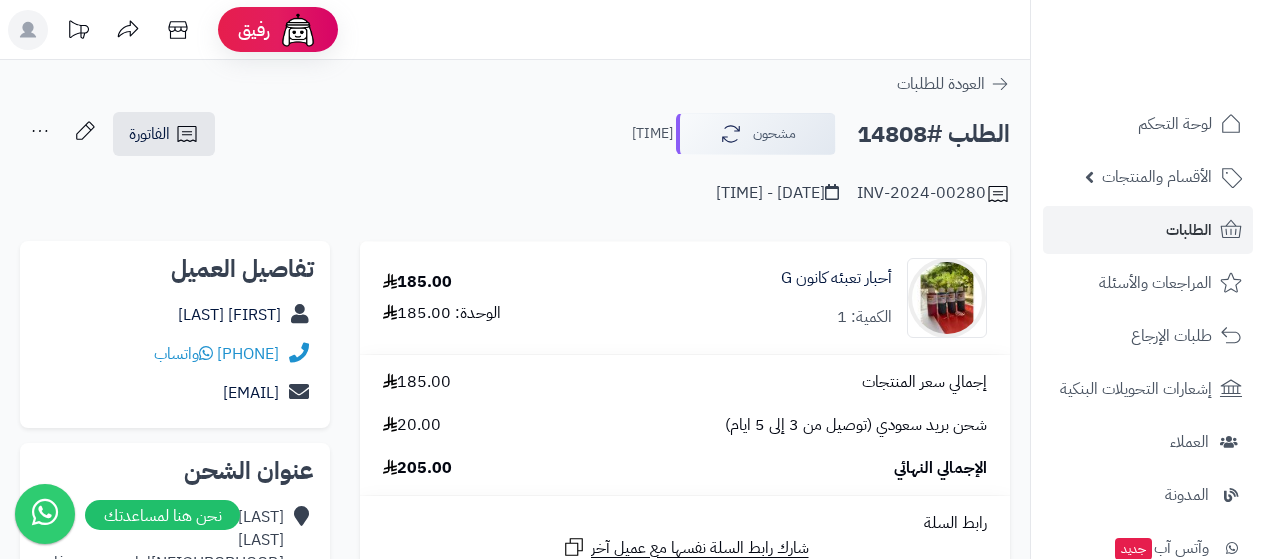 scroll, scrollTop: 0, scrollLeft: 0, axis: both 